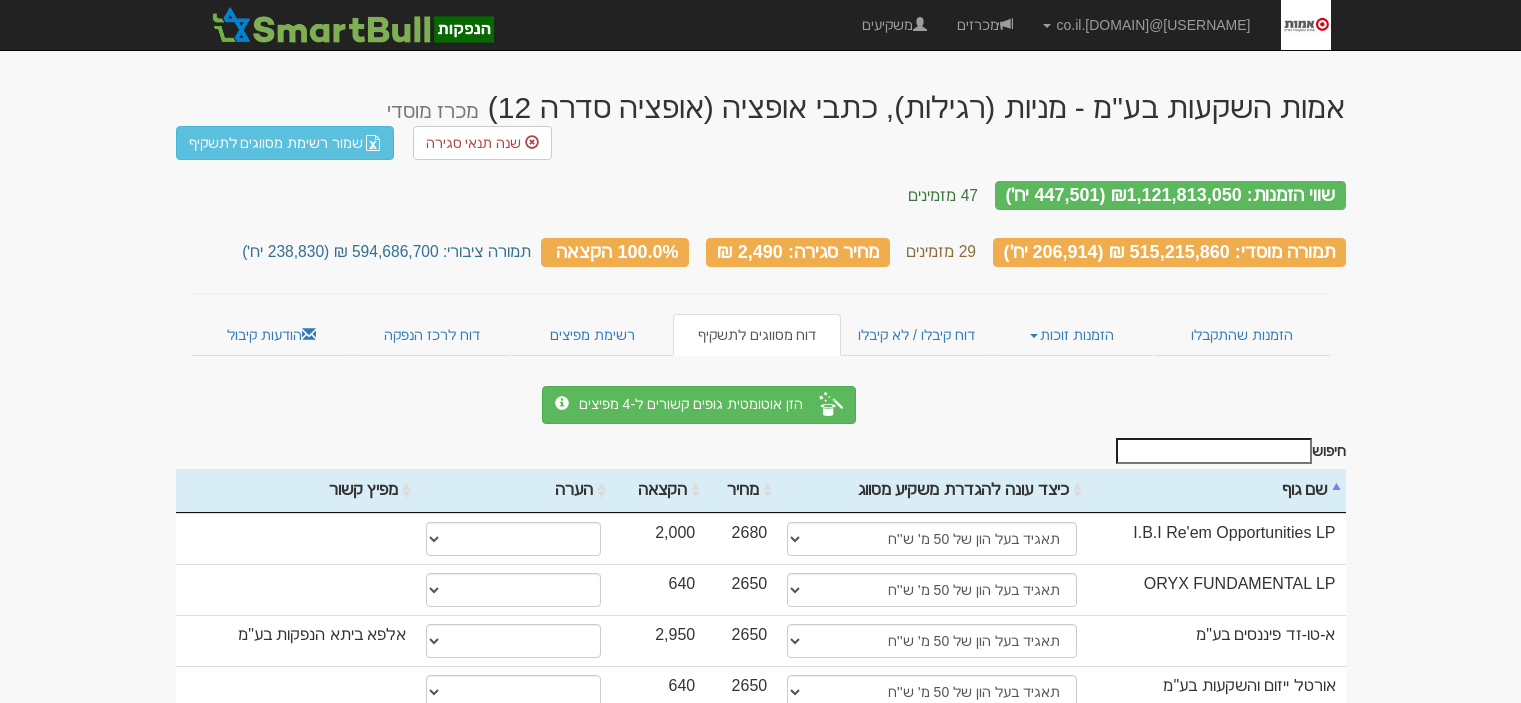 scroll, scrollTop: 0, scrollLeft: 0, axis: both 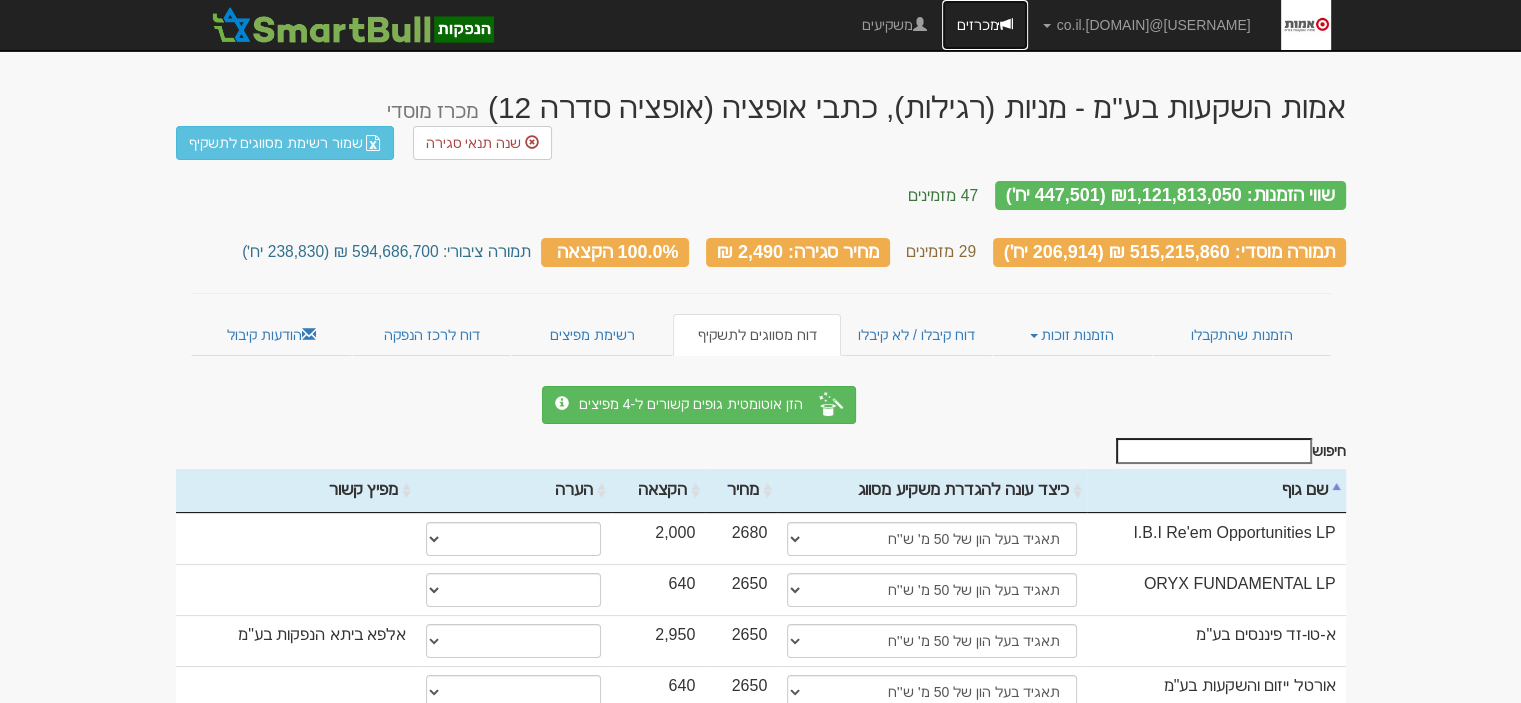 click on "מכרזים" at bounding box center (985, 25) 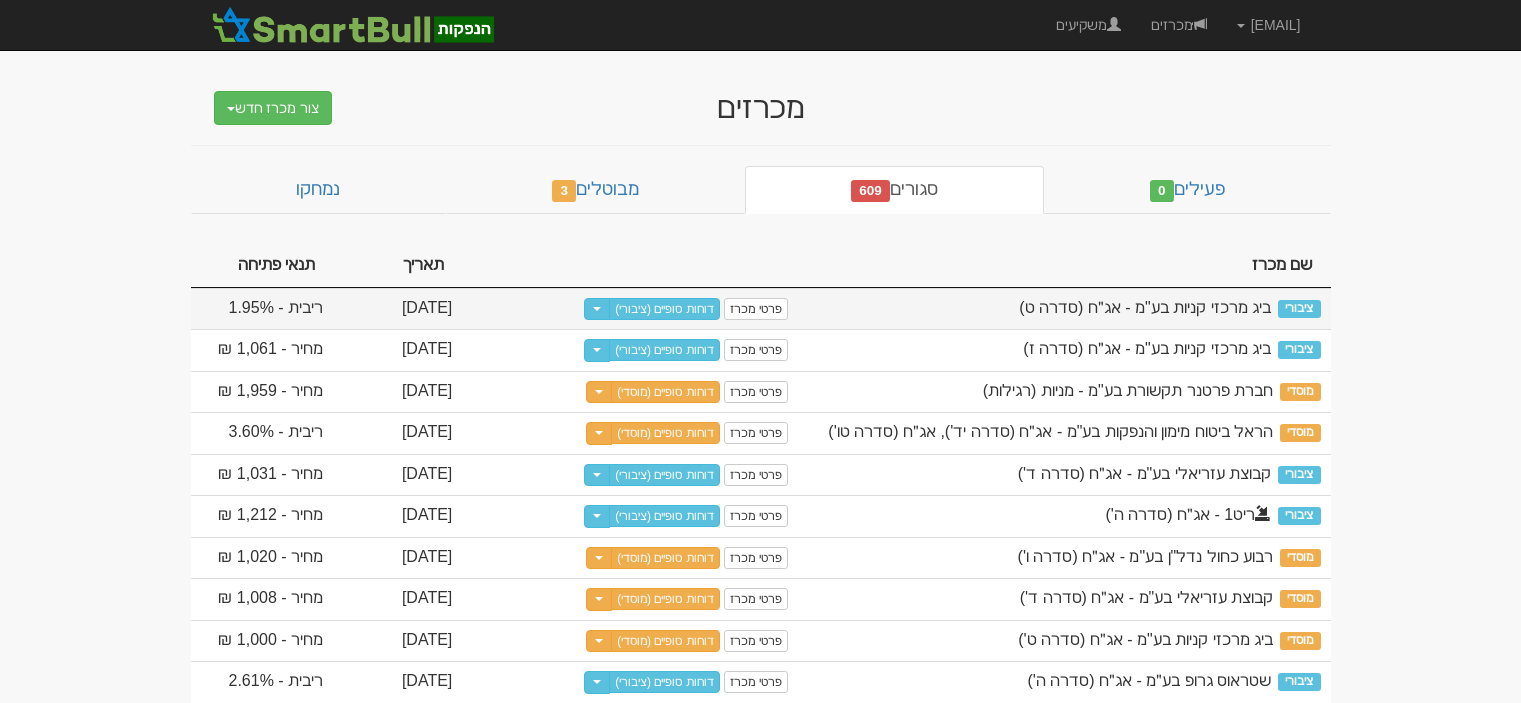 scroll, scrollTop: 0, scrollLeft: 0, axis: both 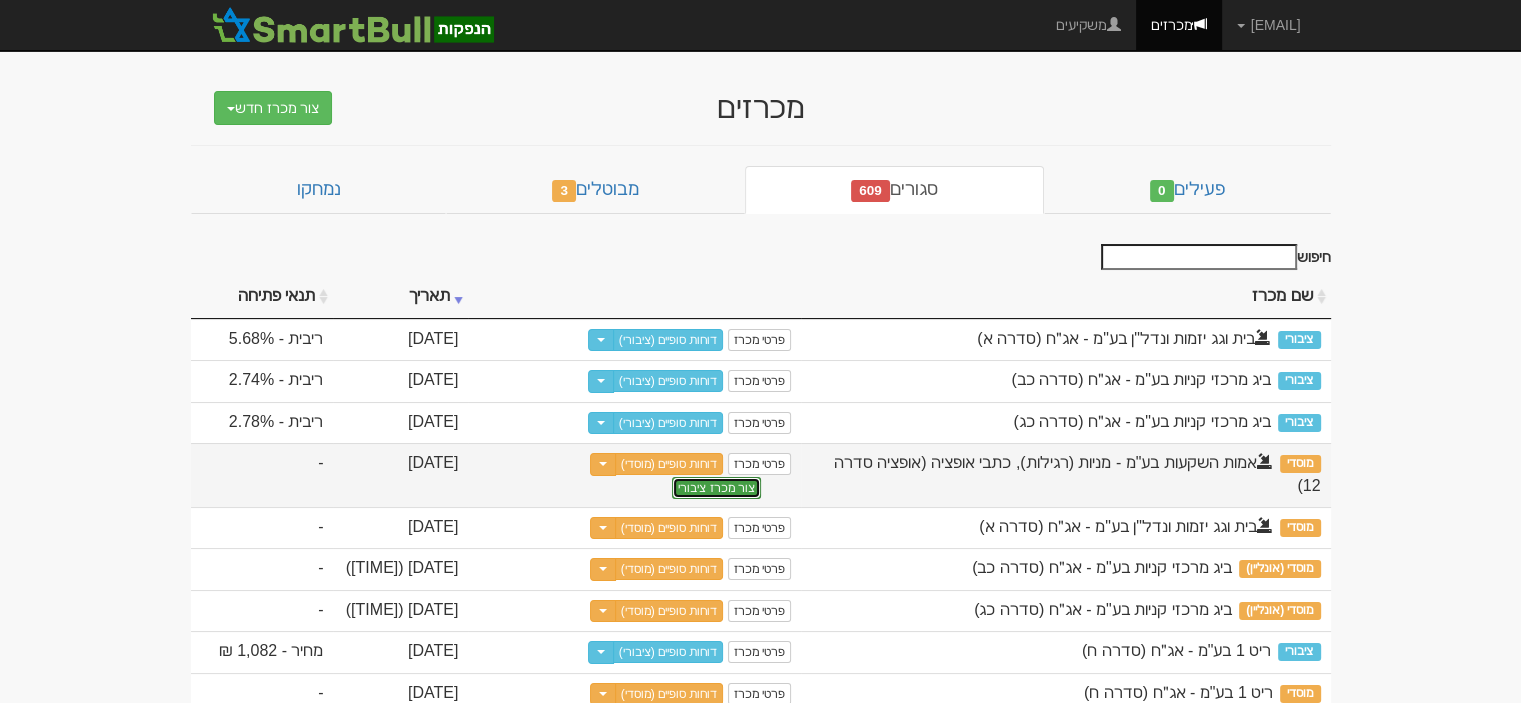 click on "צור מכרז ציבורי" at bounding box center [716, 488] 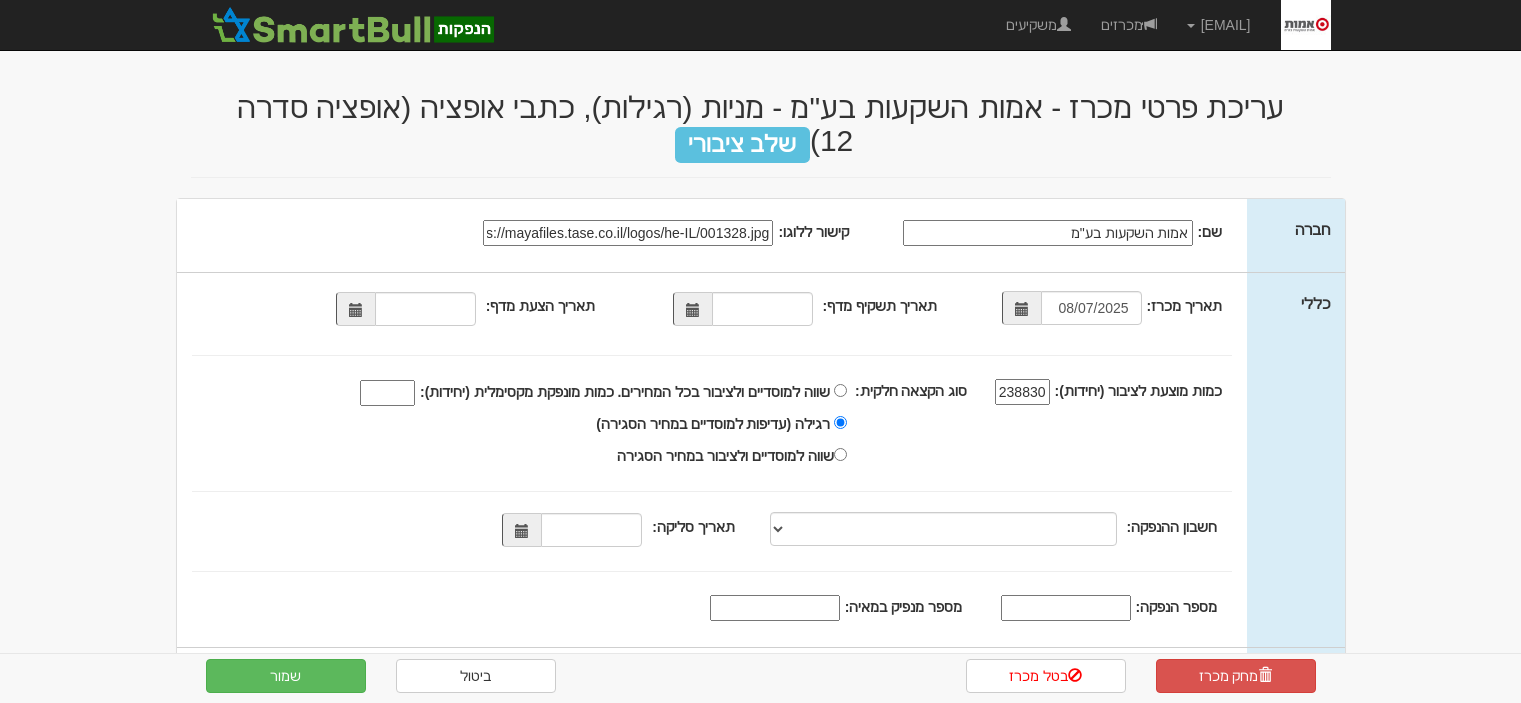 scroll, scrollTop: 0, scrollLeft: 0, axis: both 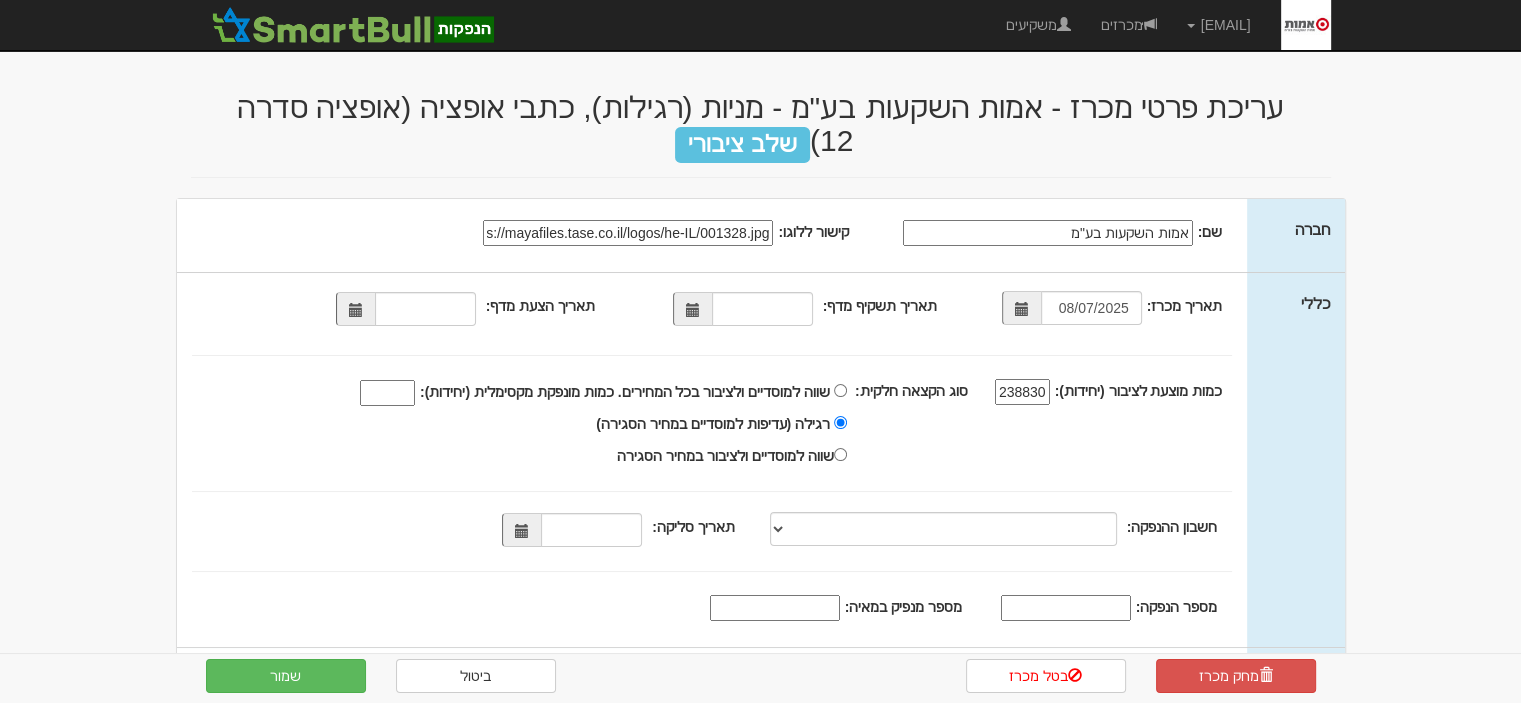click at bounding box center [693, 310] 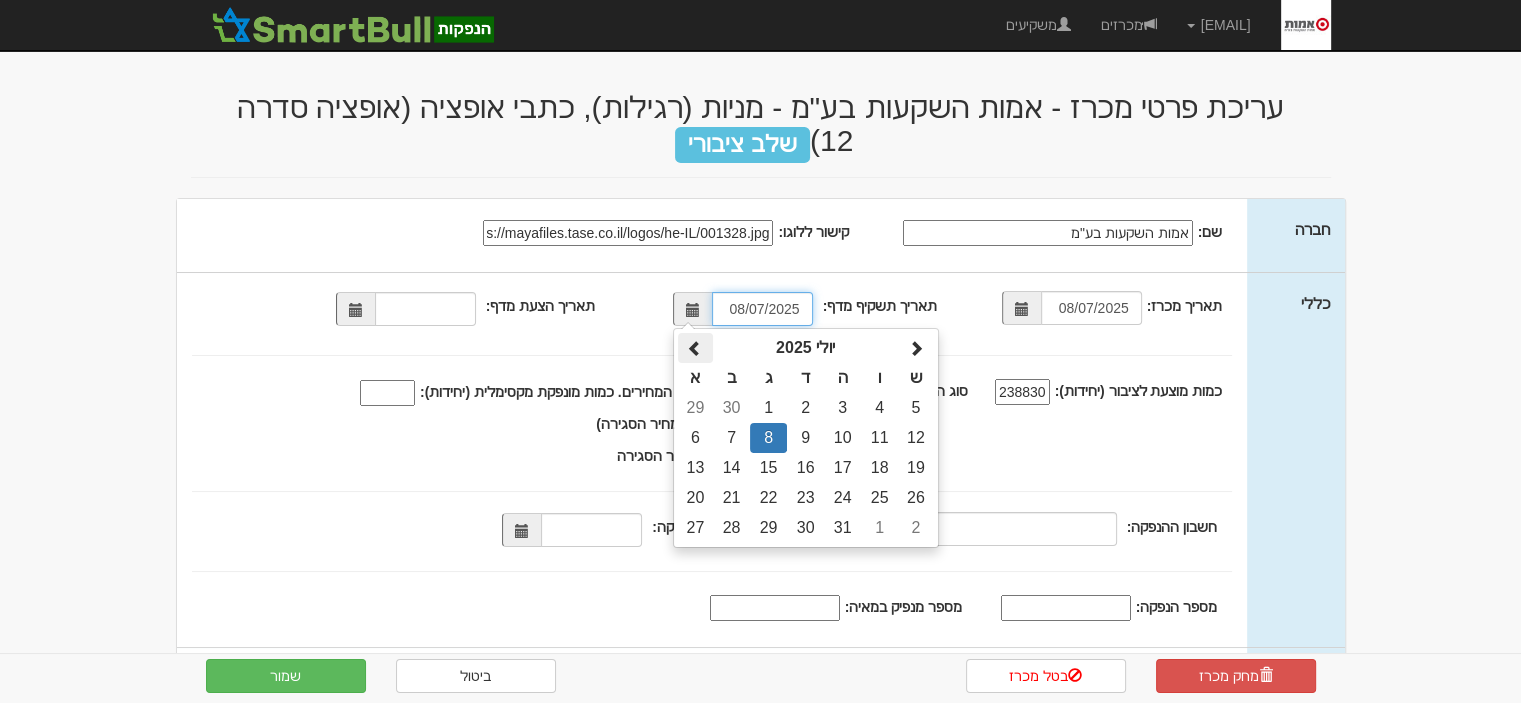 click at bounding box center (695, 349) 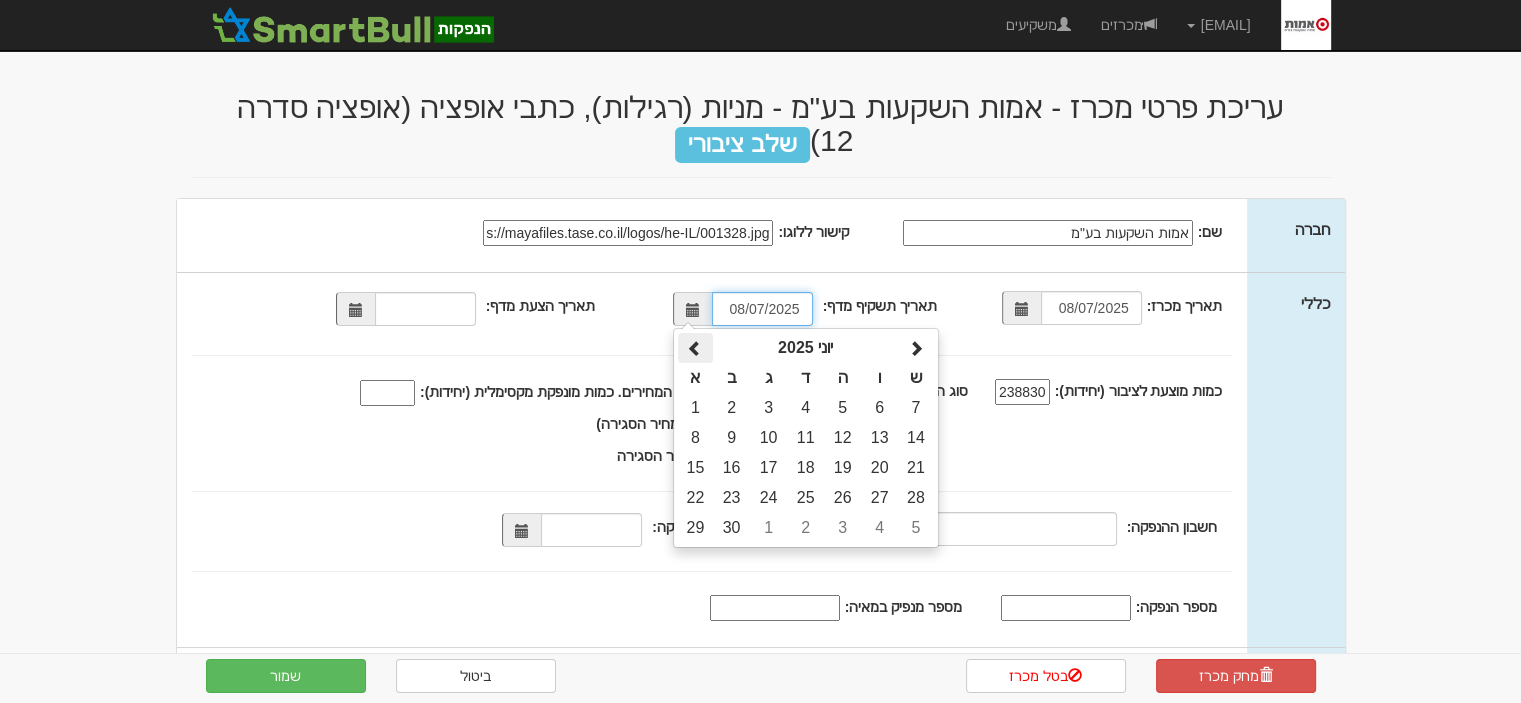 click at bounding box center [695, 349] 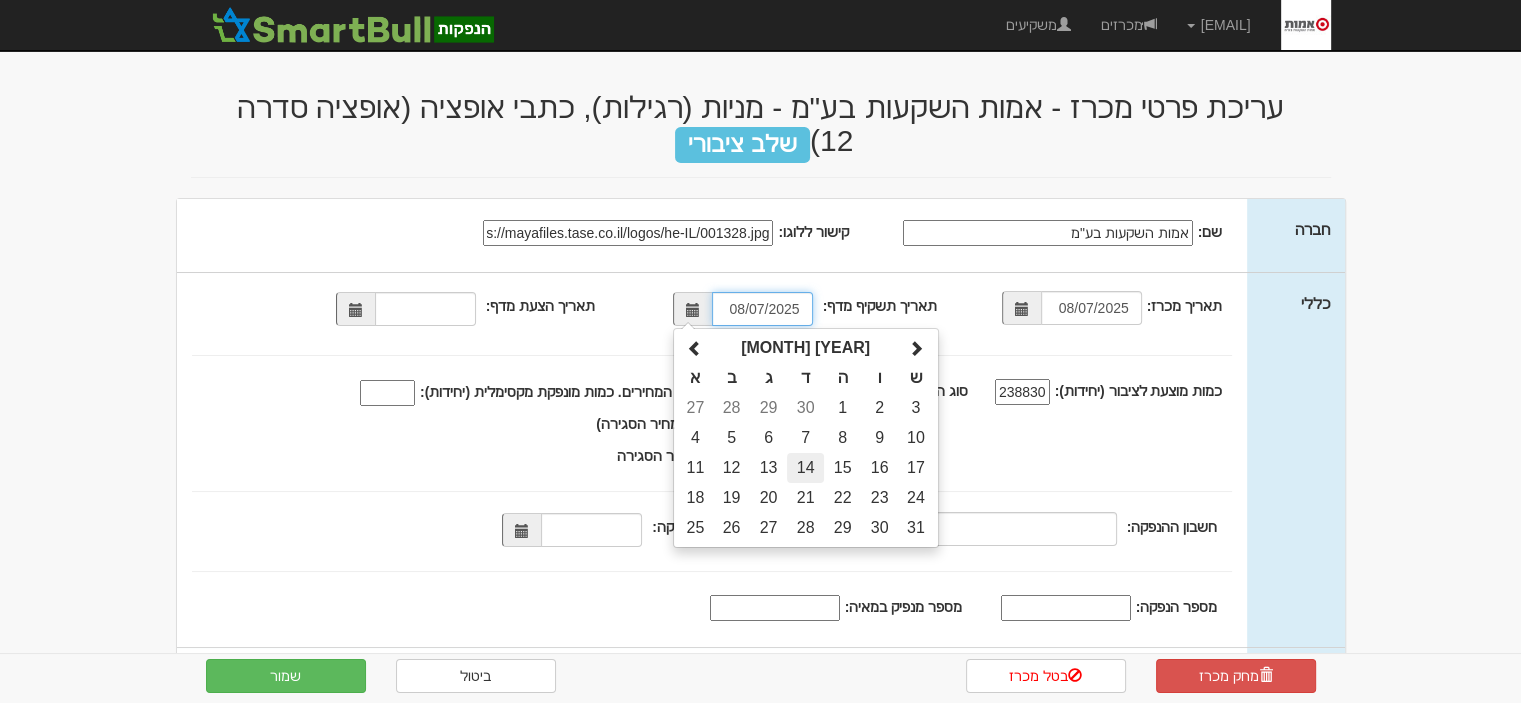 click on "14" at bounding box center (805, 408) 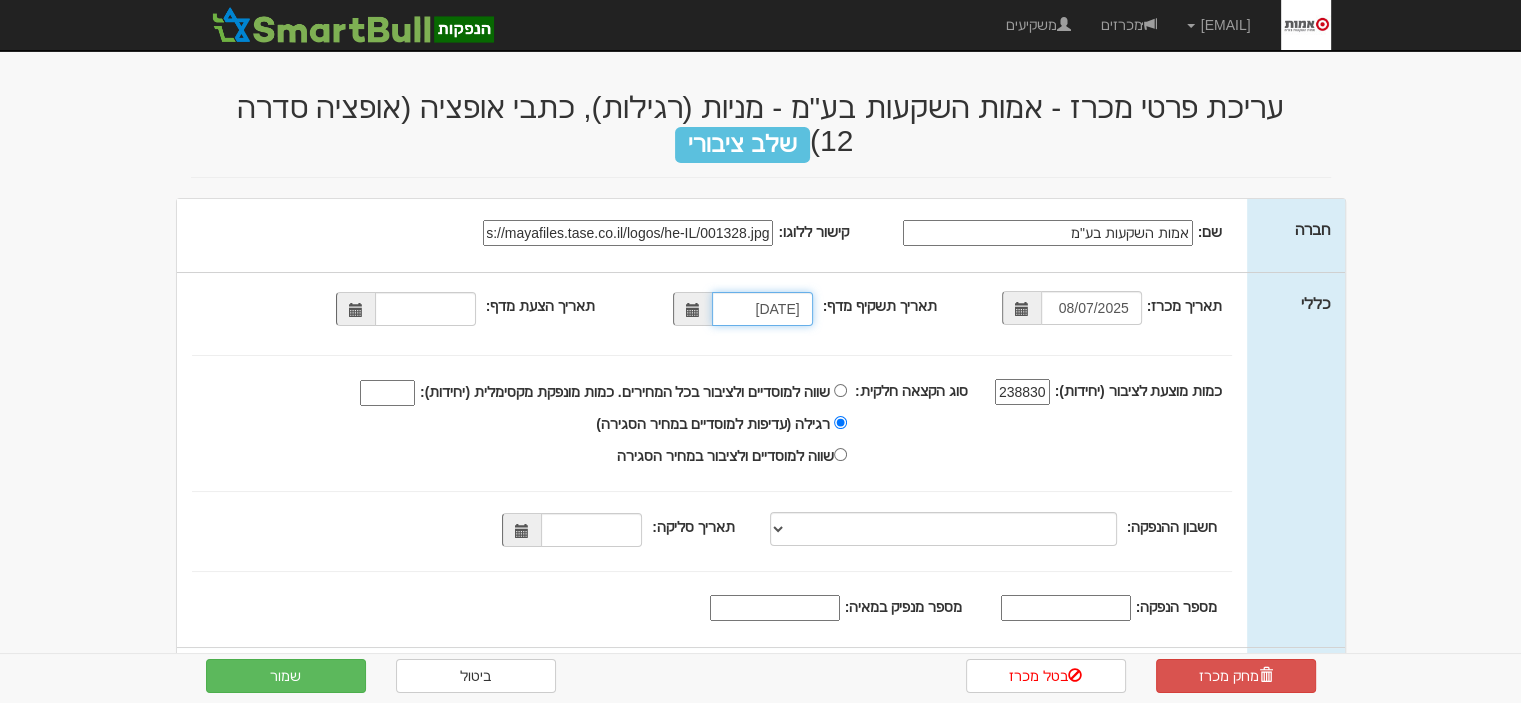 click at bounding box center [356, 310] 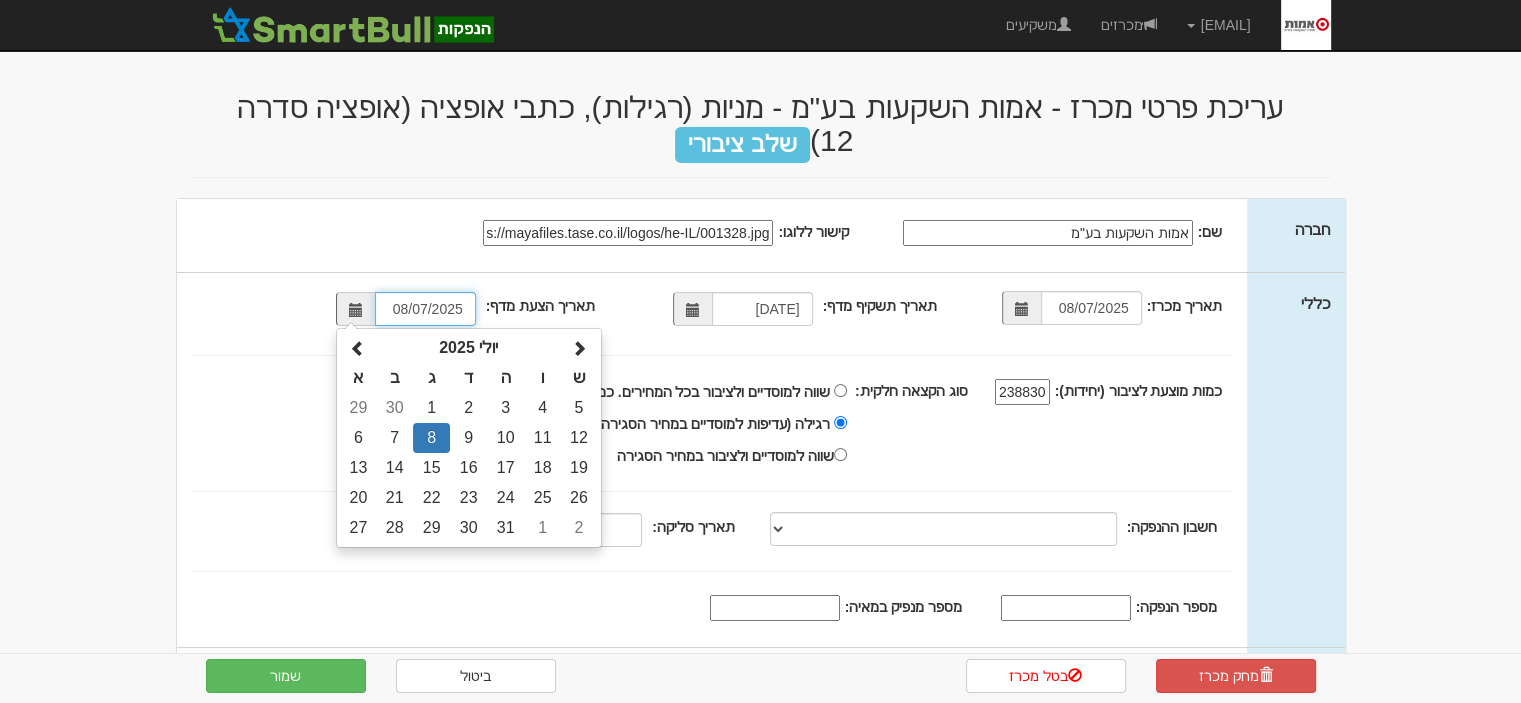 click on "8" at bounding box center (431, 438) 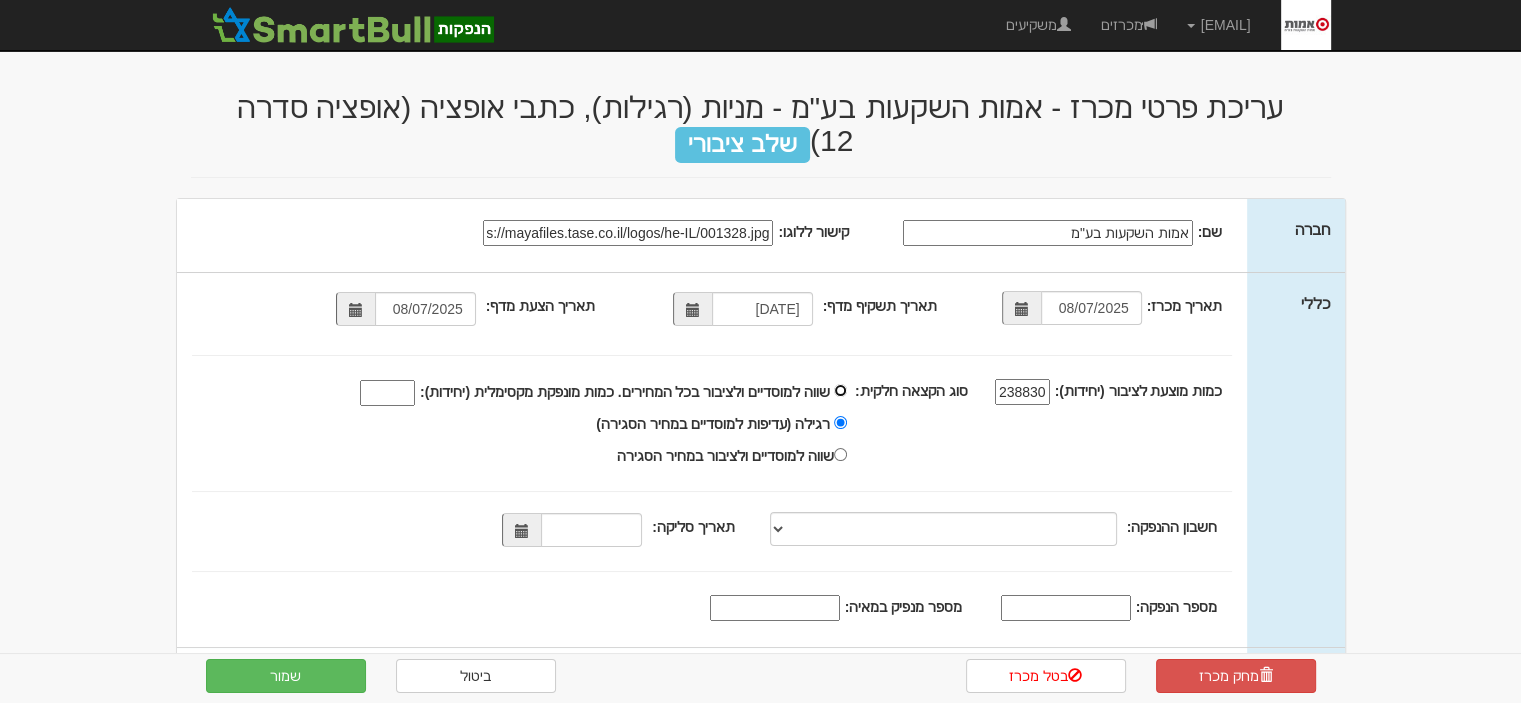 click on "שווה למוסדיים ולציבור בכל המחירים.
כמות מונפקת מקסימלית (יחידות):" at bounding box center [840, 390] 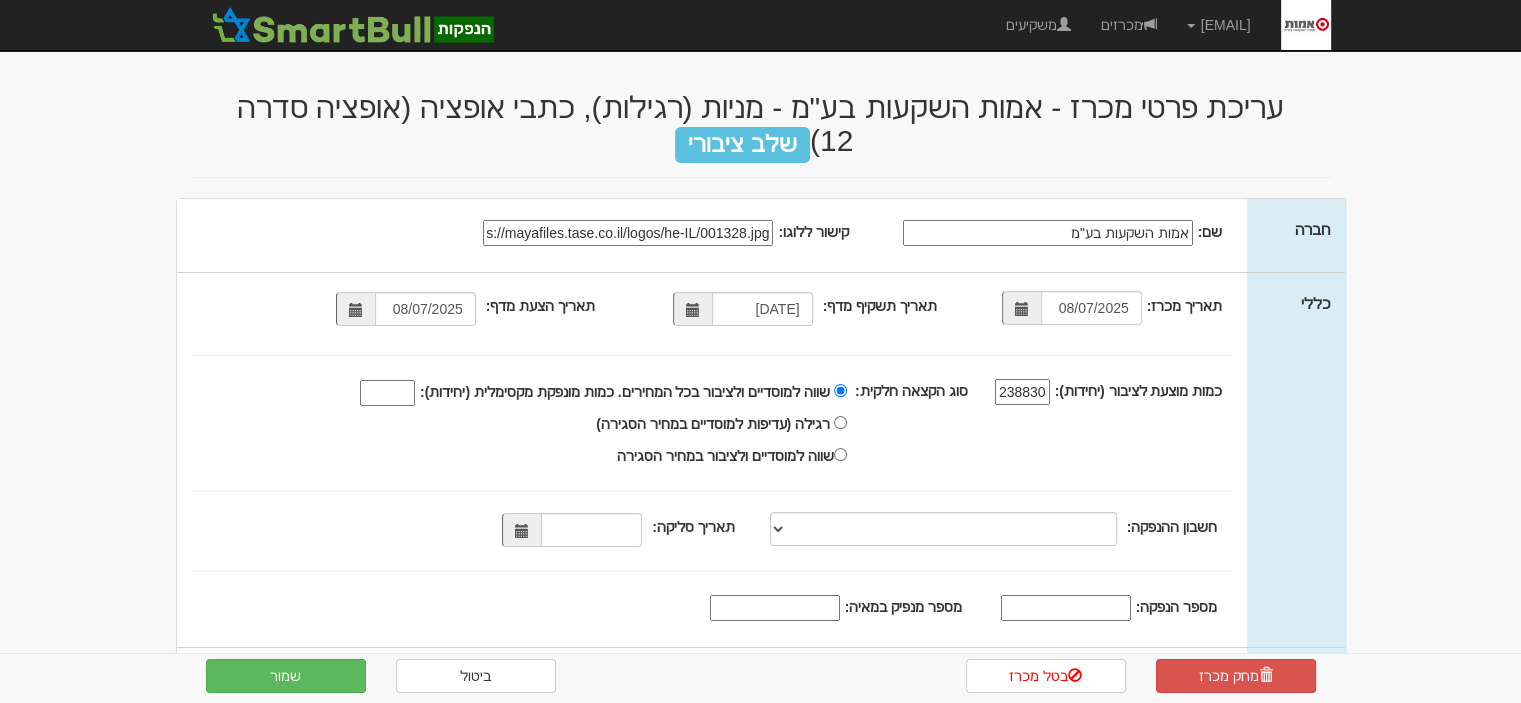 click on "שווה למוסדיים ולציבור בכל המחירים.
כמות מונפקת מקסימלית (יחידות):" at bounding box center [387, 393] 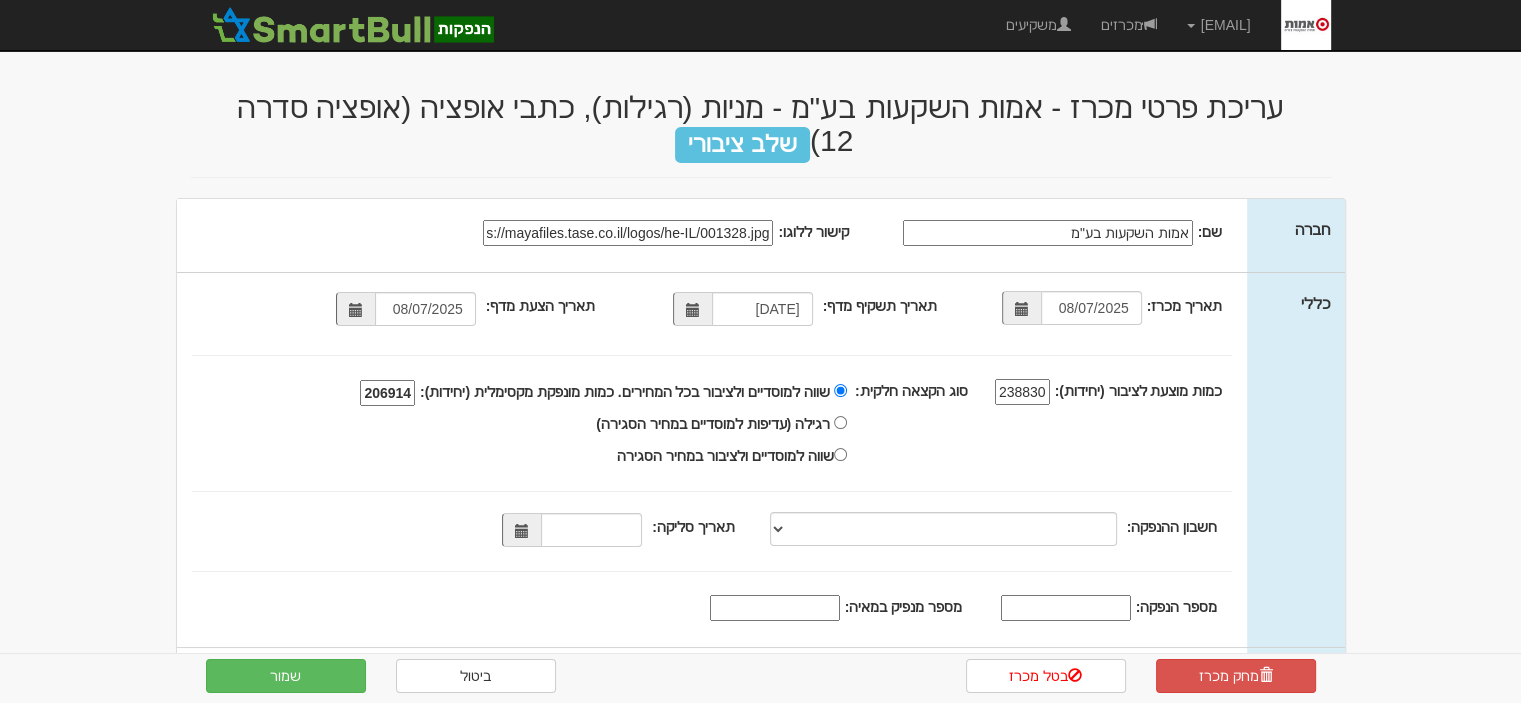 click at bounding box center (521, 530) 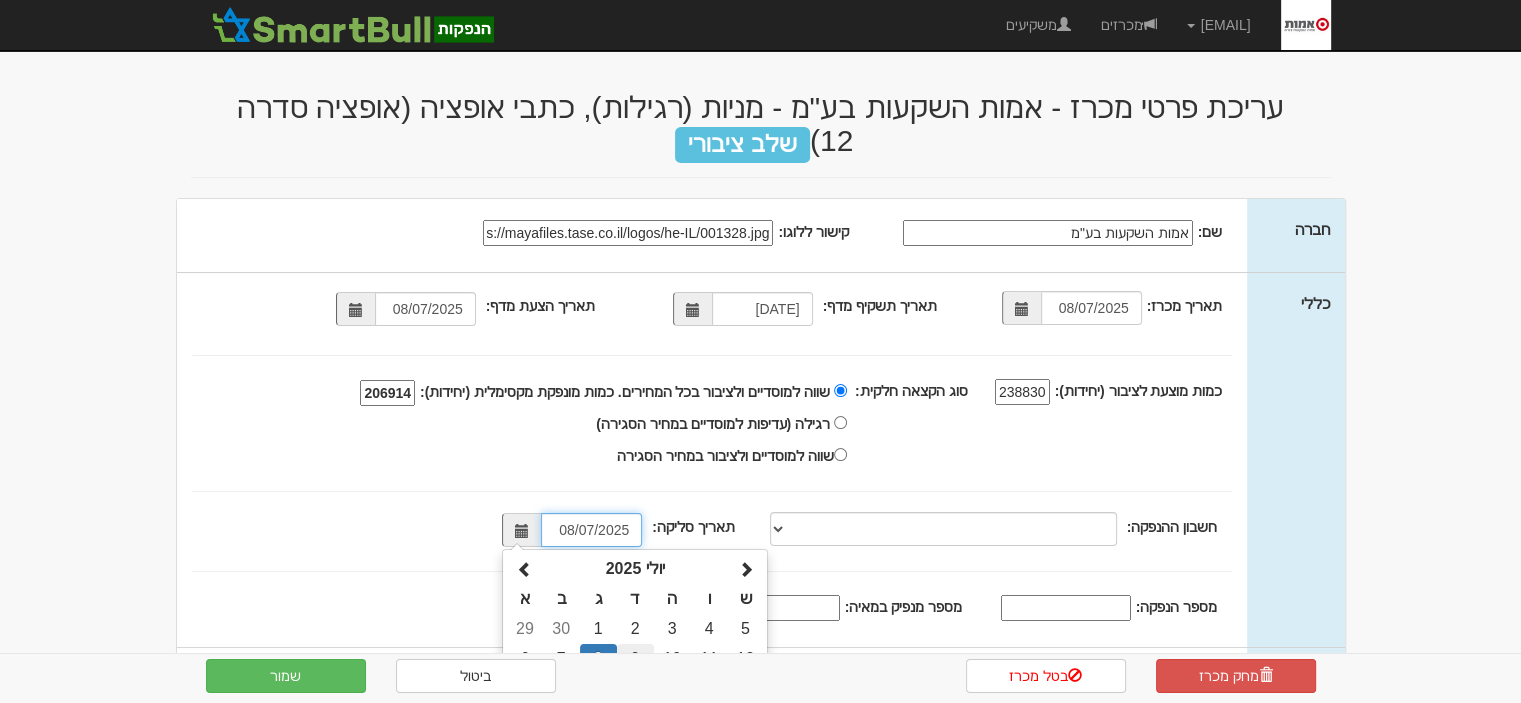 click on "9" at bounding box center (635, 629) 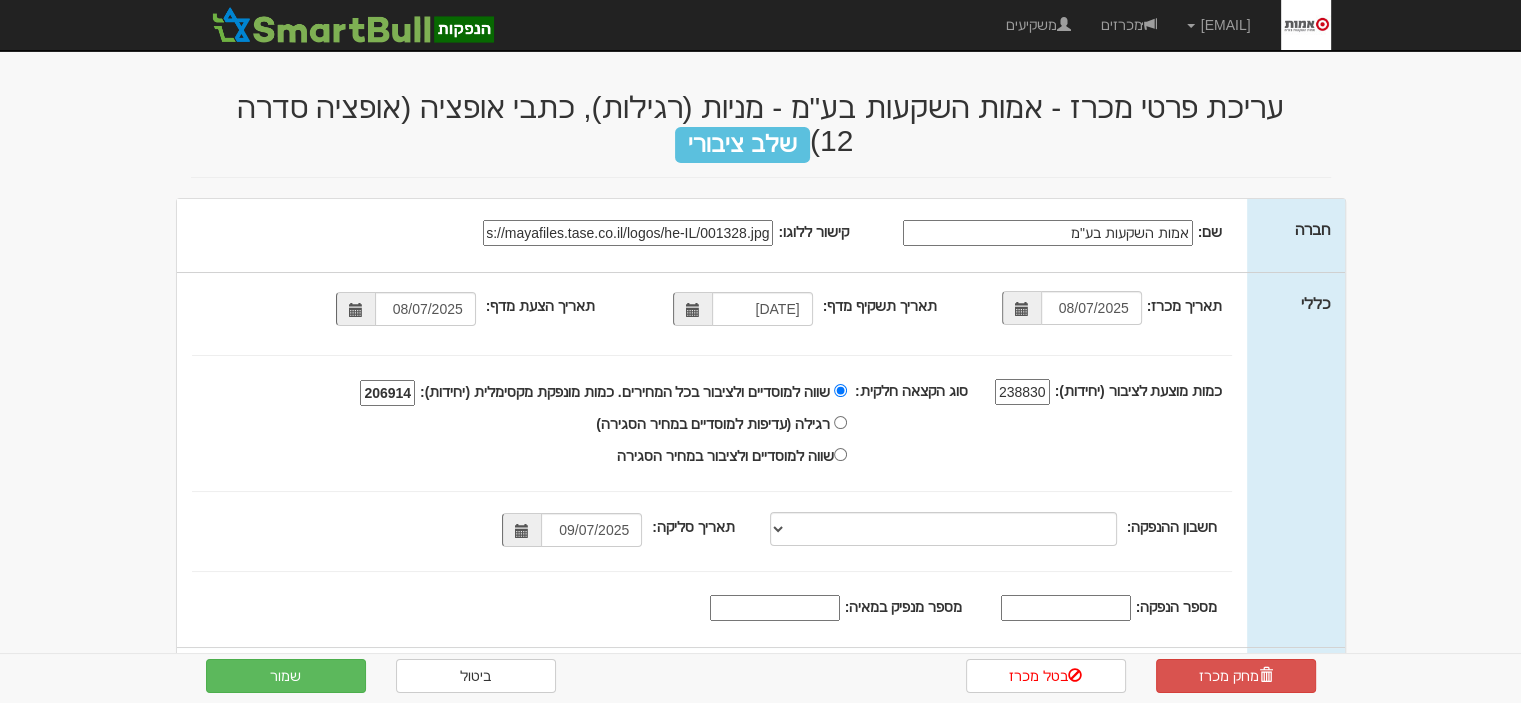 click on "מספר הנפקה:" at bounding box center [1066, 608] 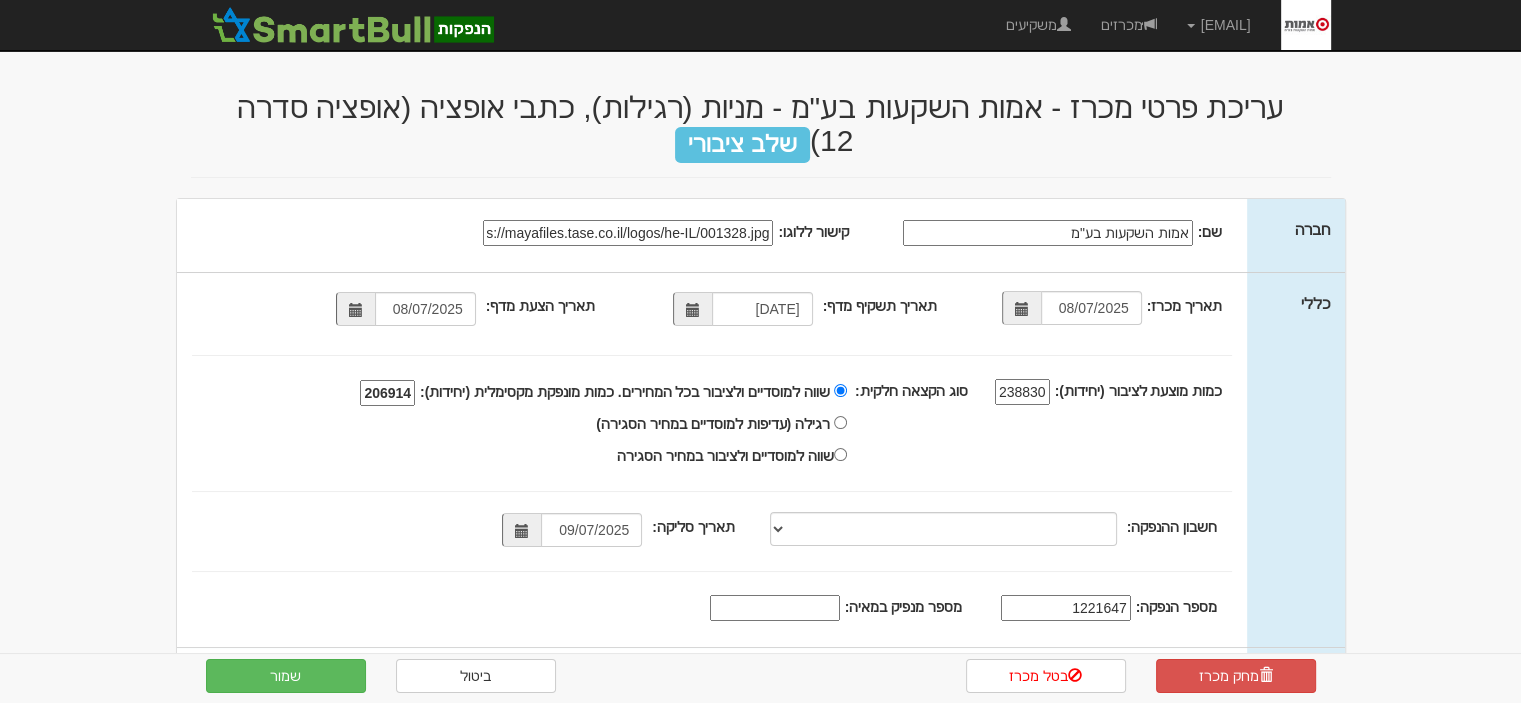 type on "1221647" 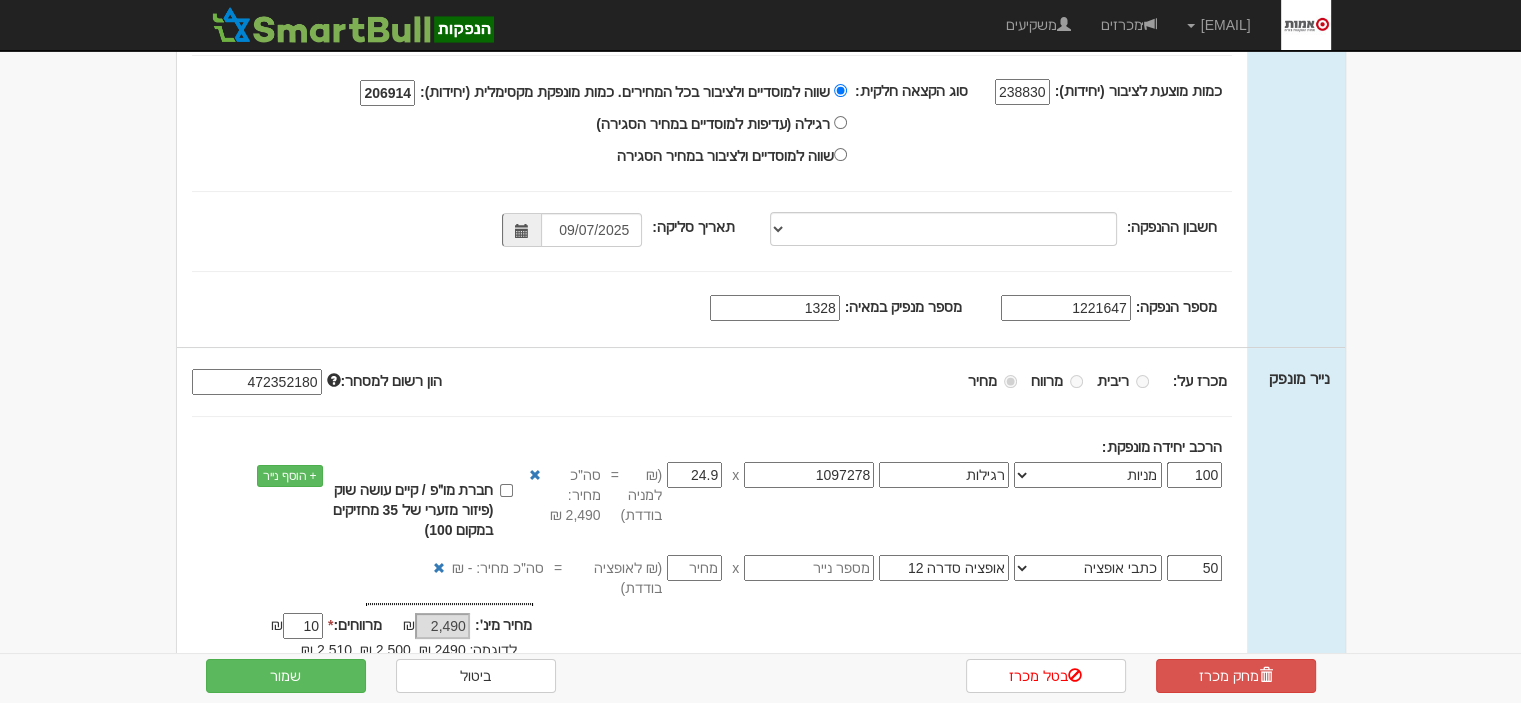 scroll, scrollTop: 400, scrollLeft: 0, axis: vertical 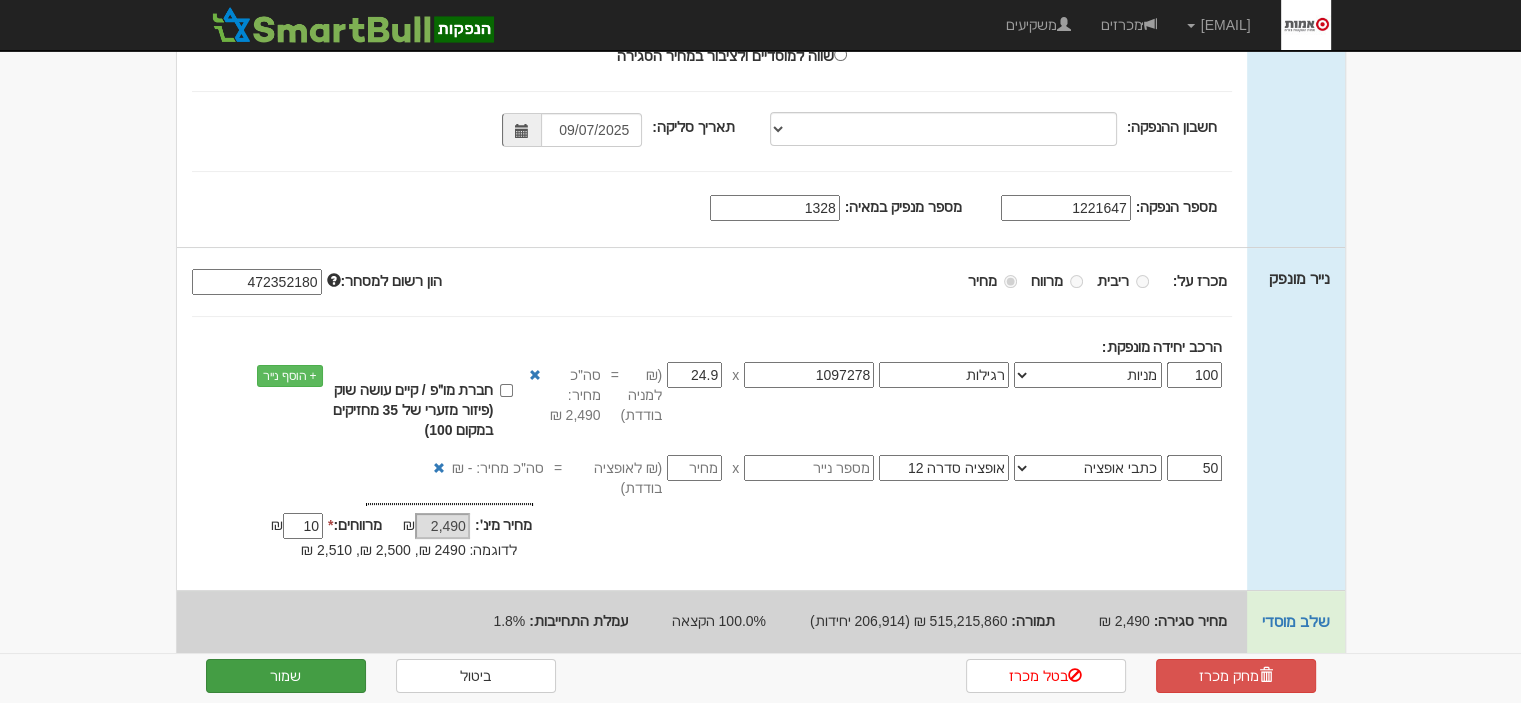 type on "1328" 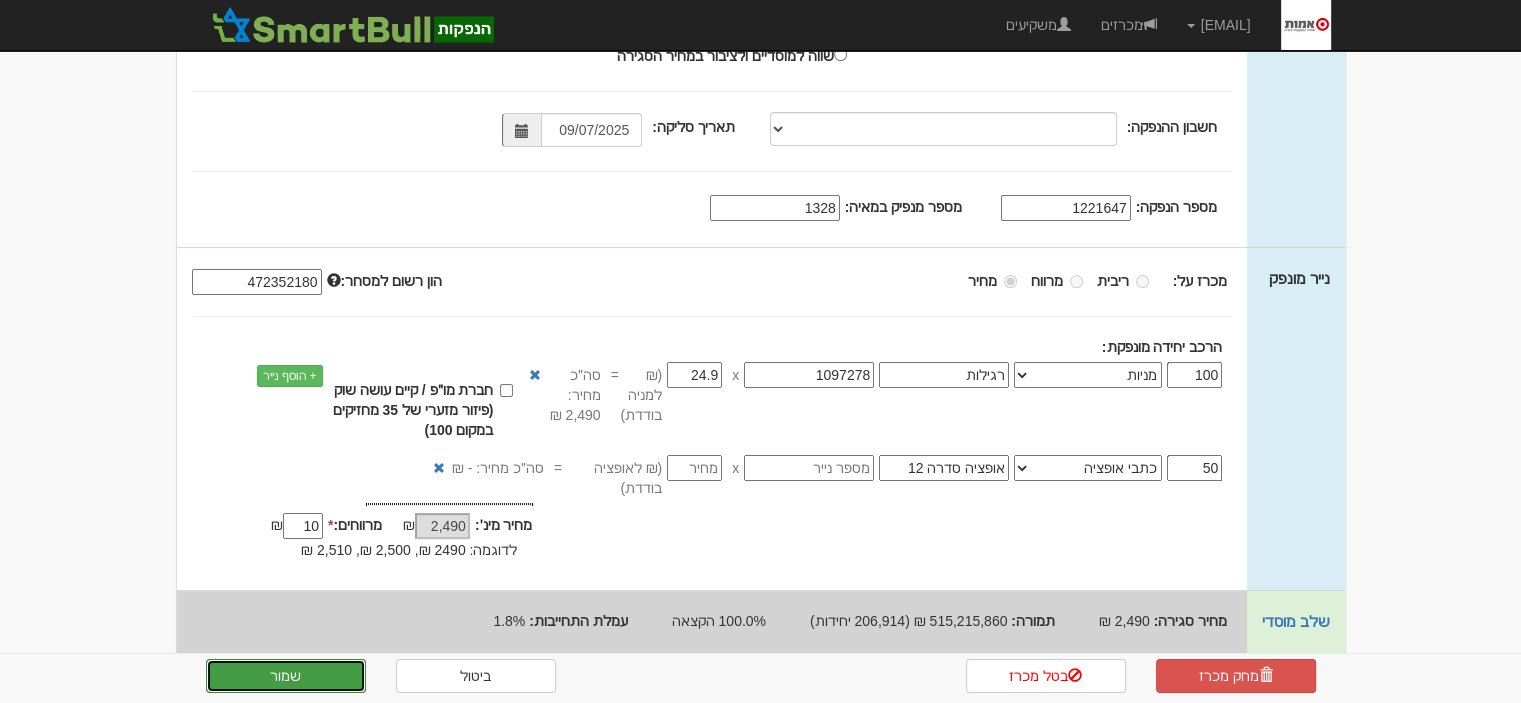 click on "שמור" at bounding box center [286, 676] 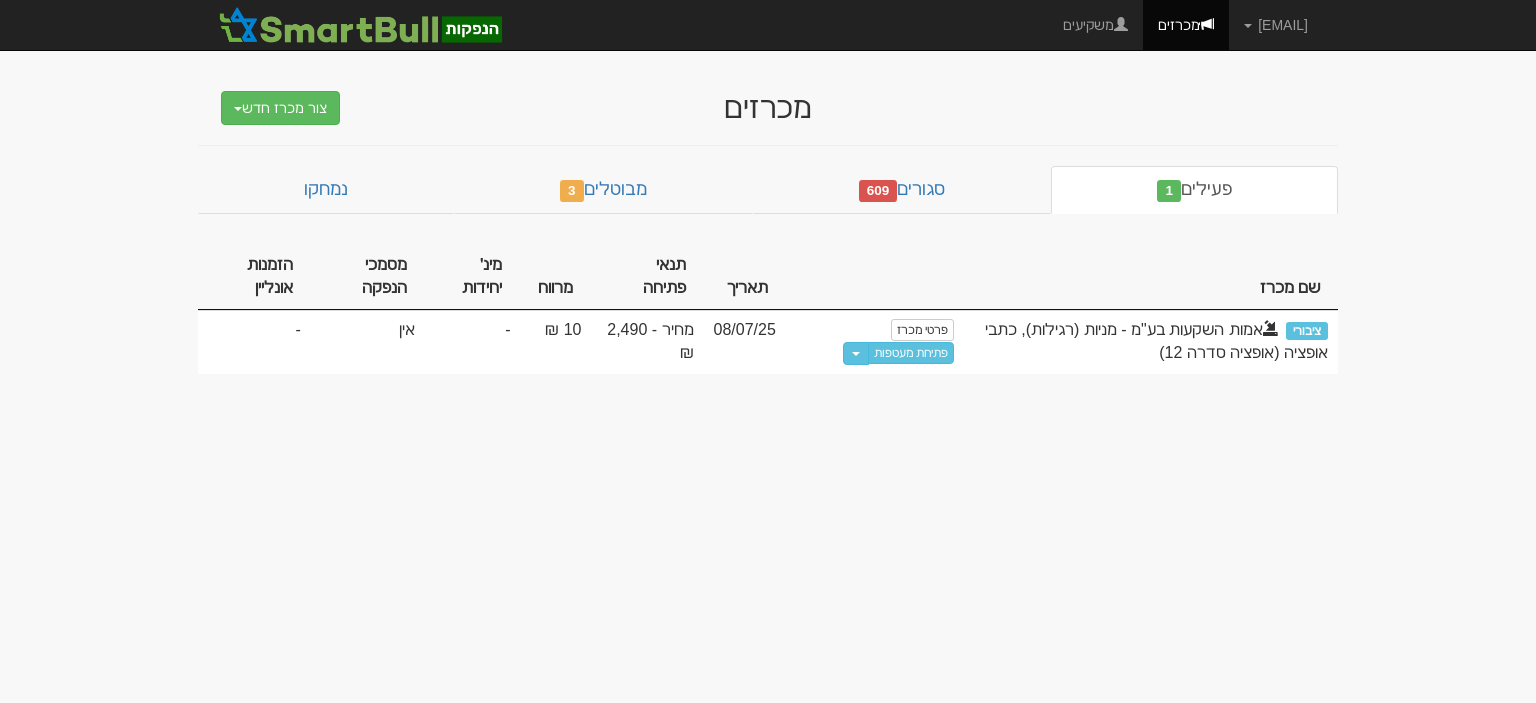 scroll, scrollTop: 0, scrollLeft: 0, axis: both 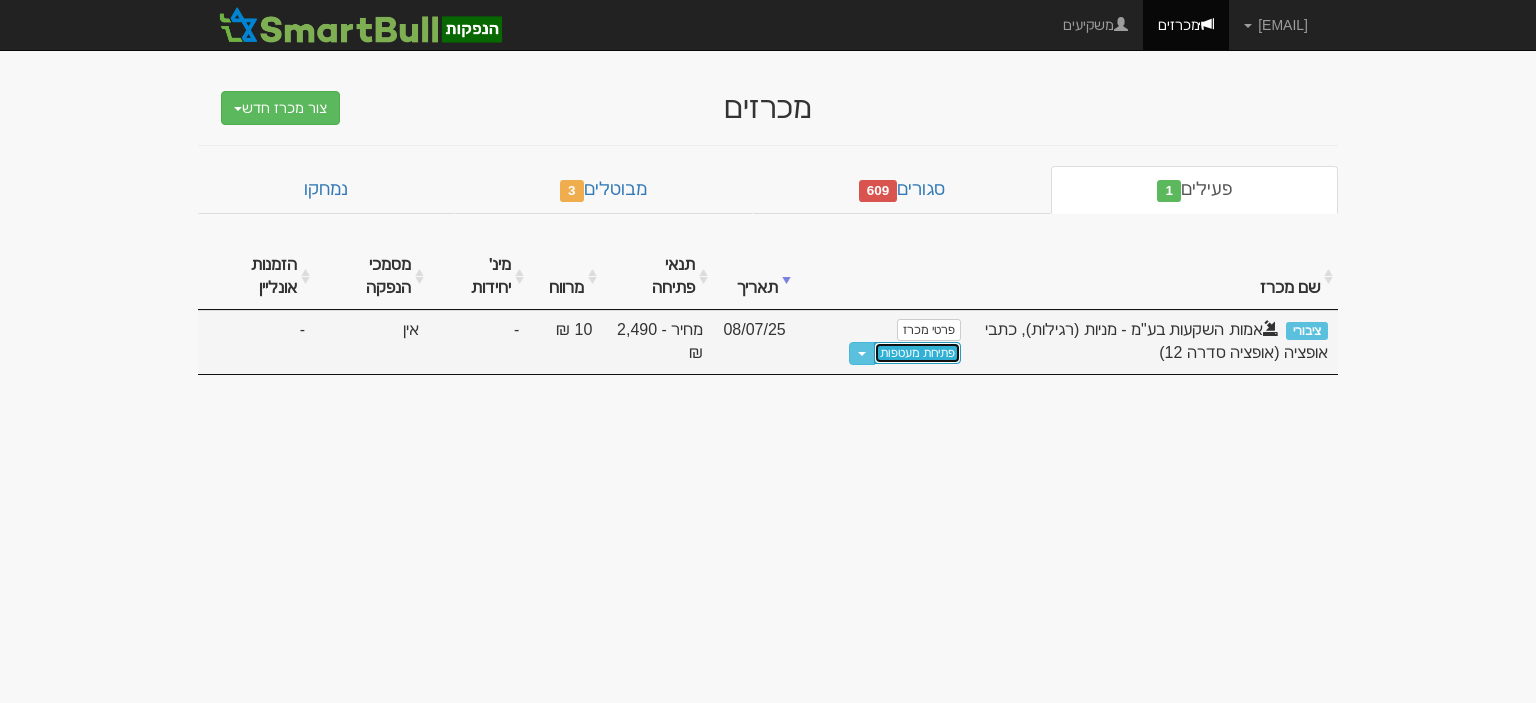 click on "פתיחת מעטפות" at bounding box center [917, 353] 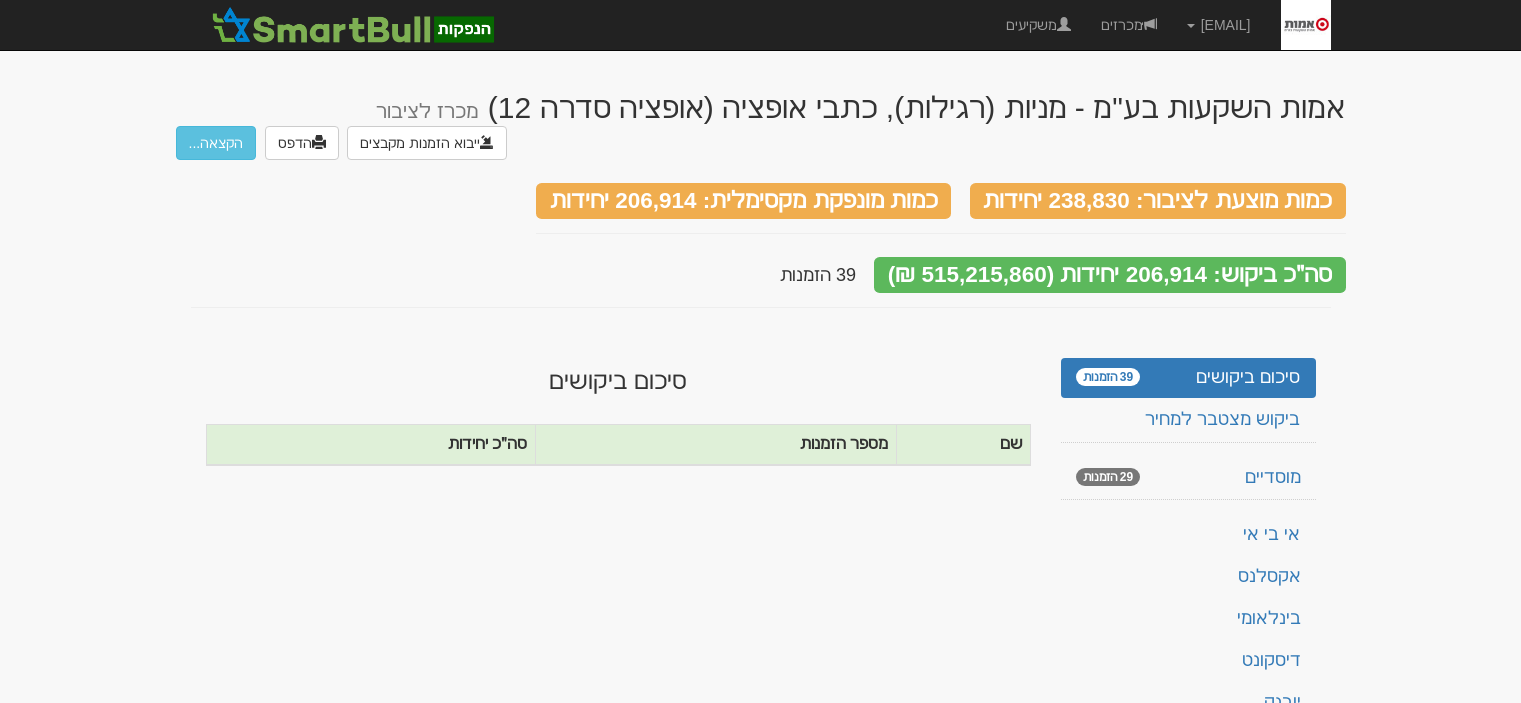 scroll, scrollTop: 0, scrollLeft: 0, axis: both 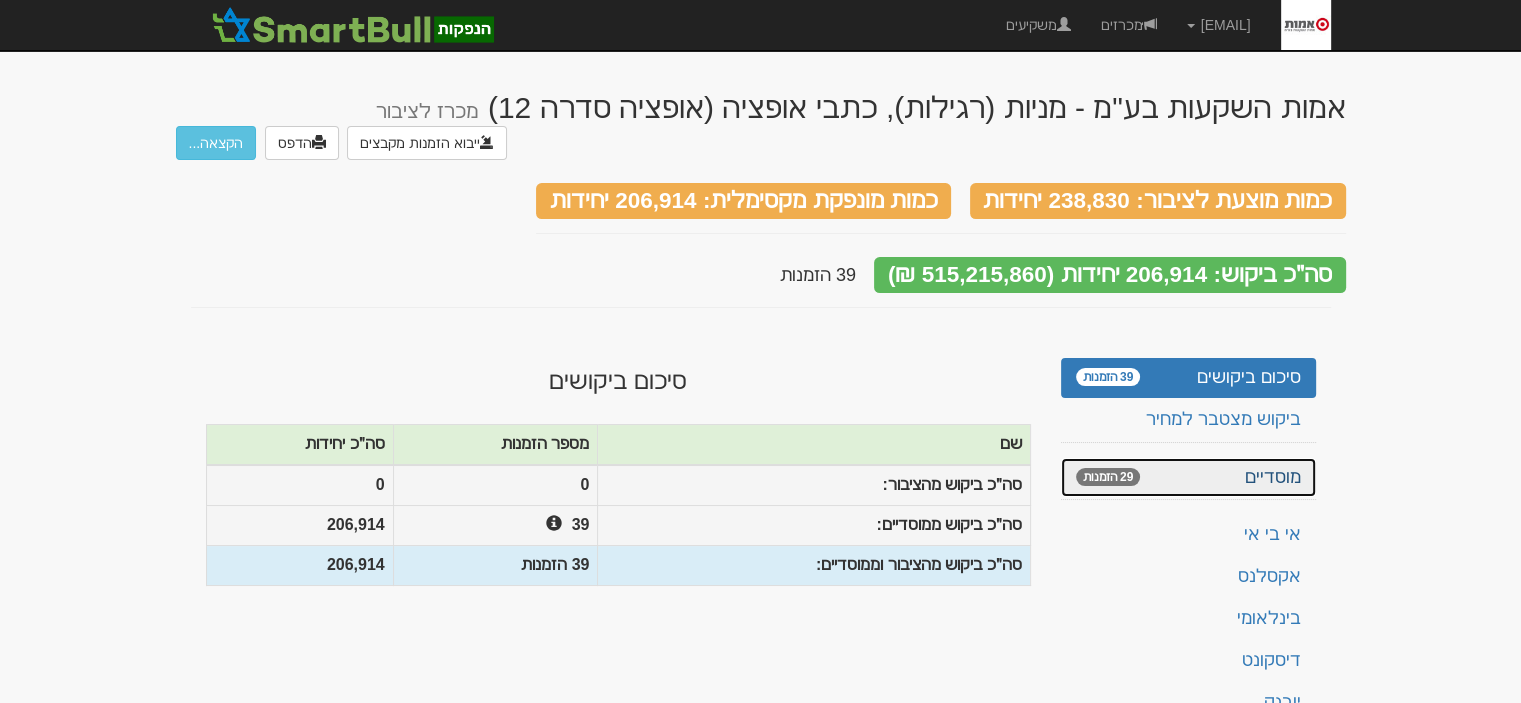 click on "מוסדיים
29 הזמנות" at bounding box center (1188, 478) 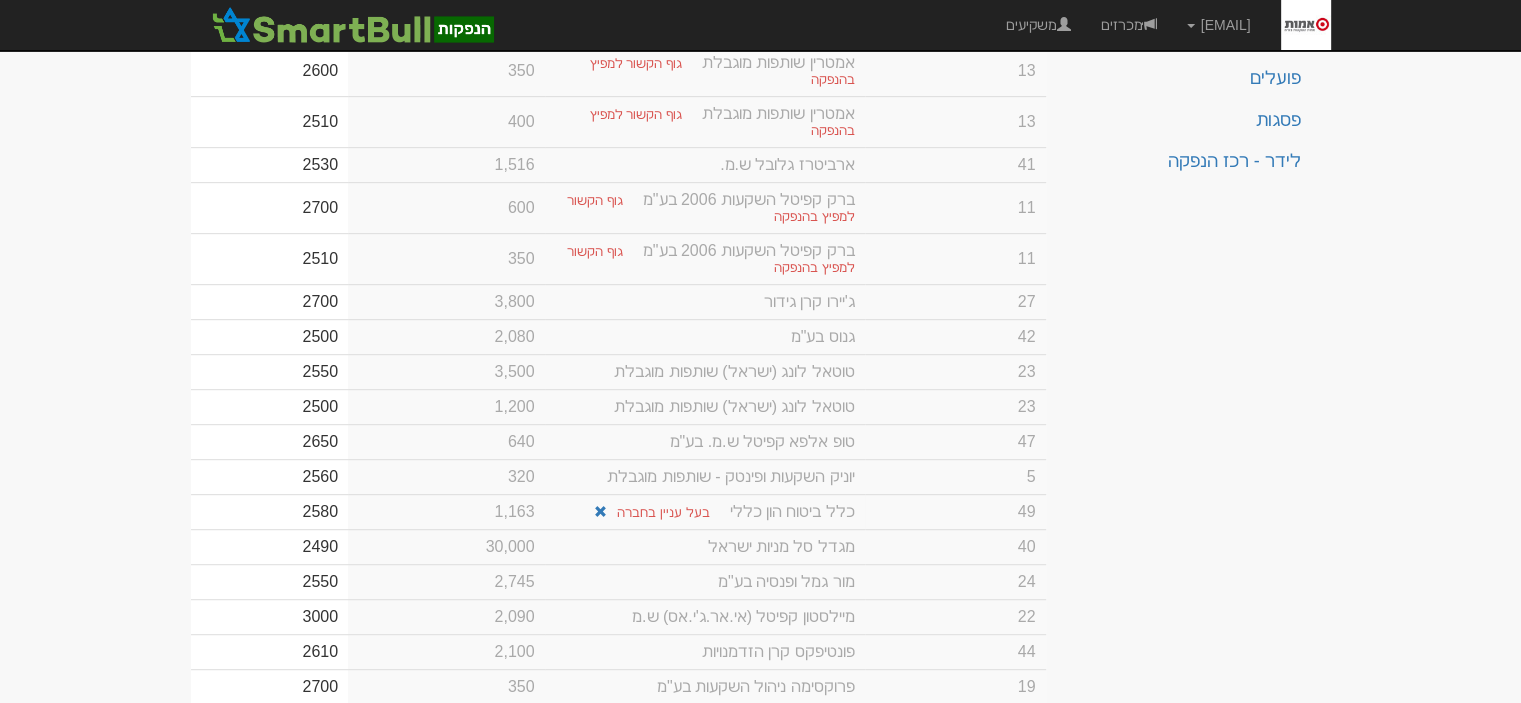 scroll, scrollTop: 1400, scrollLeft: 0, axis: vertical 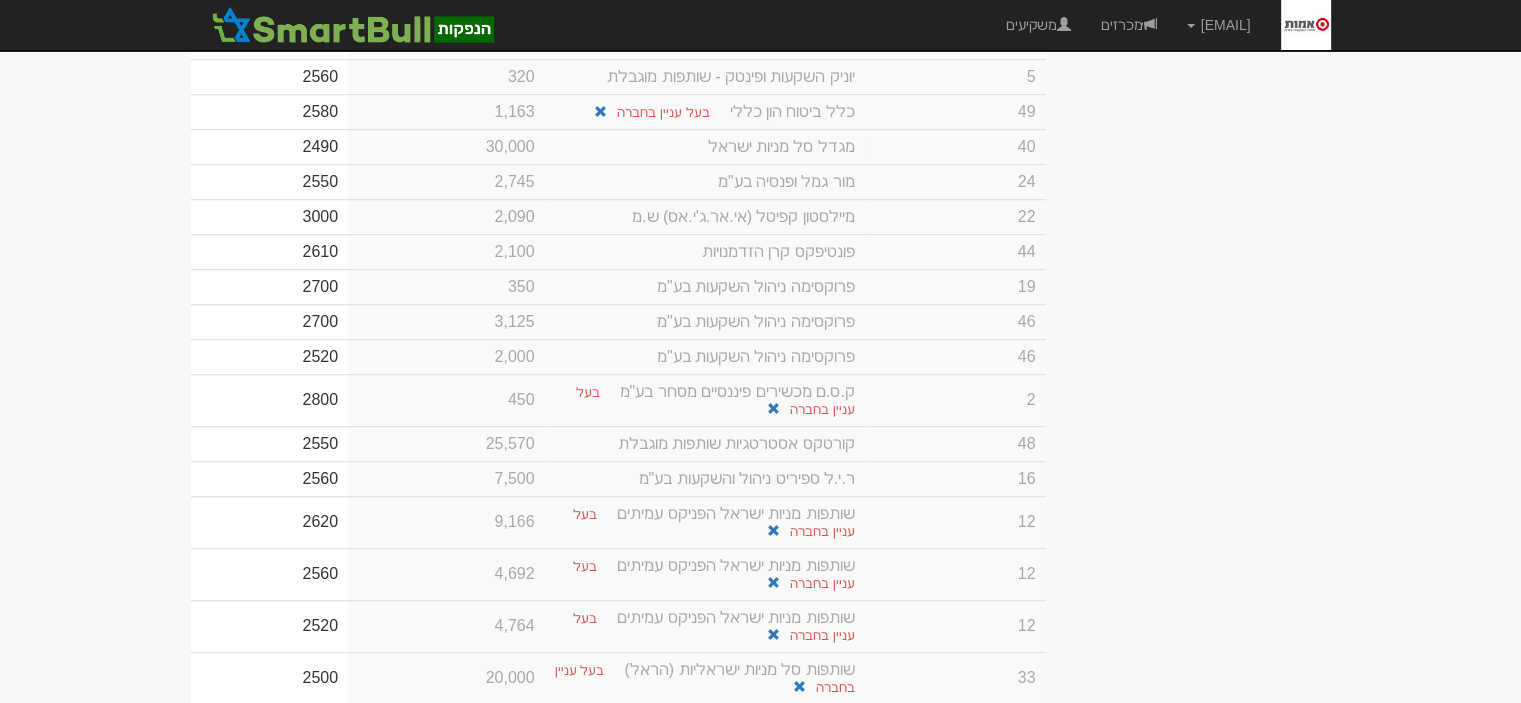 click on "2490" at bounding box center (270, 146) 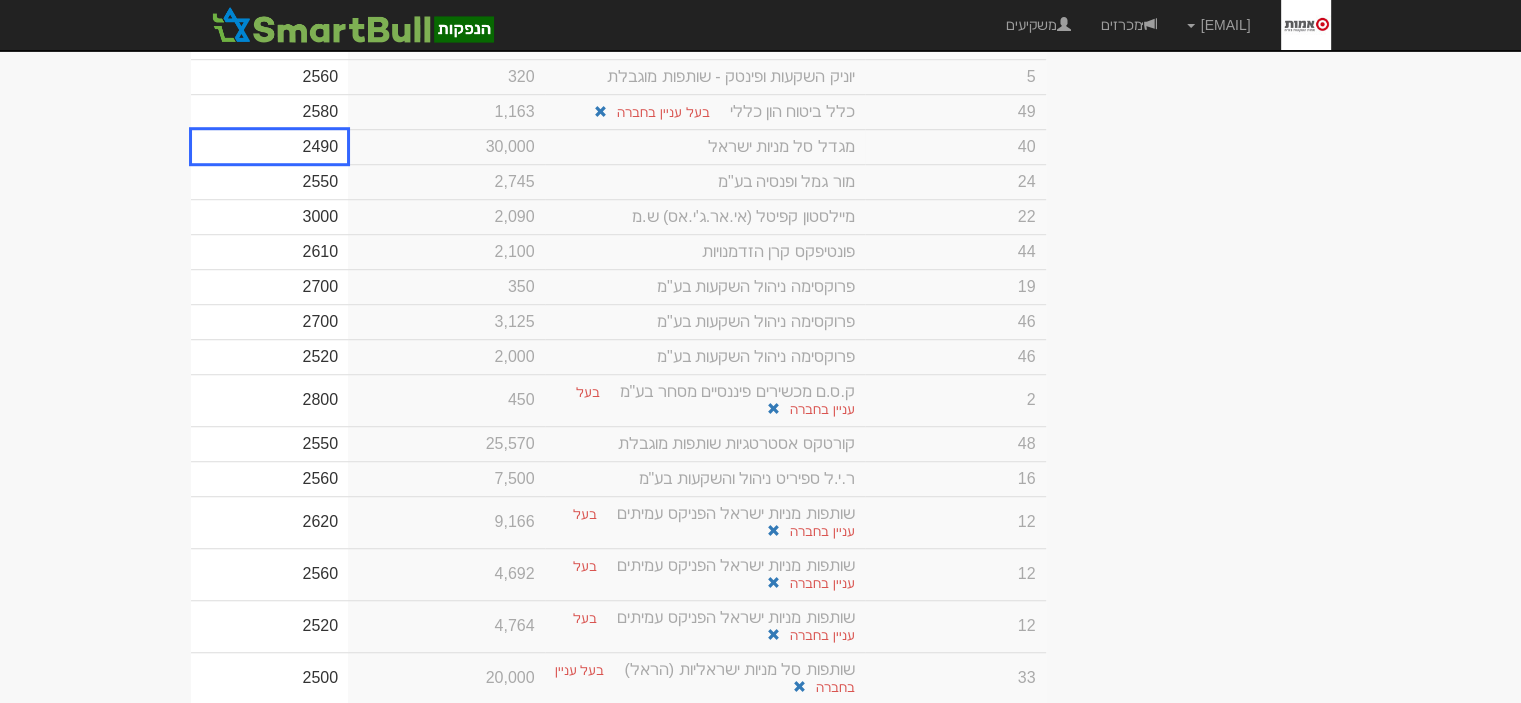 click on "2490" at bounding box center (270, 146) 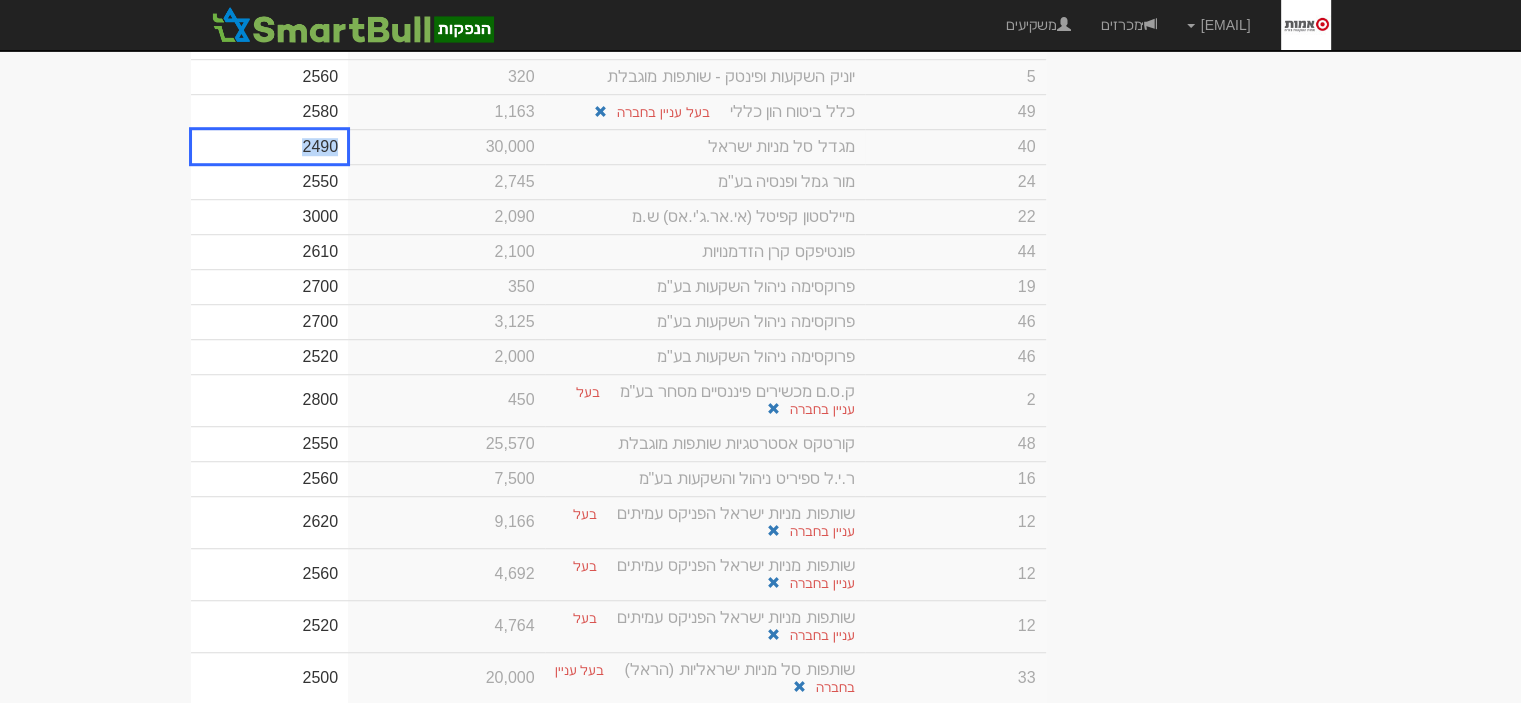 click on "2490" at bounding box center [270, 146] 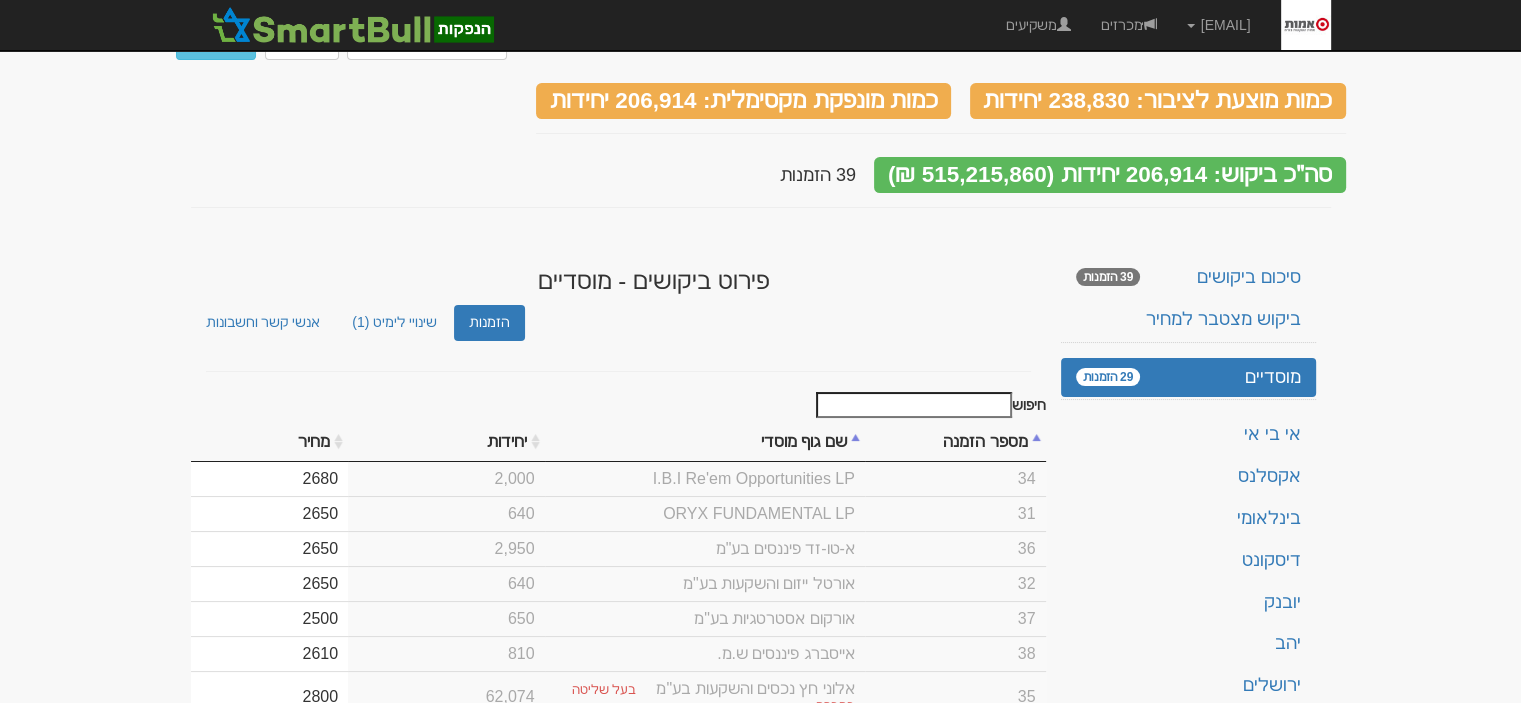 scroll, scrollTop: 0, scrollLeft: 0, axis: both 